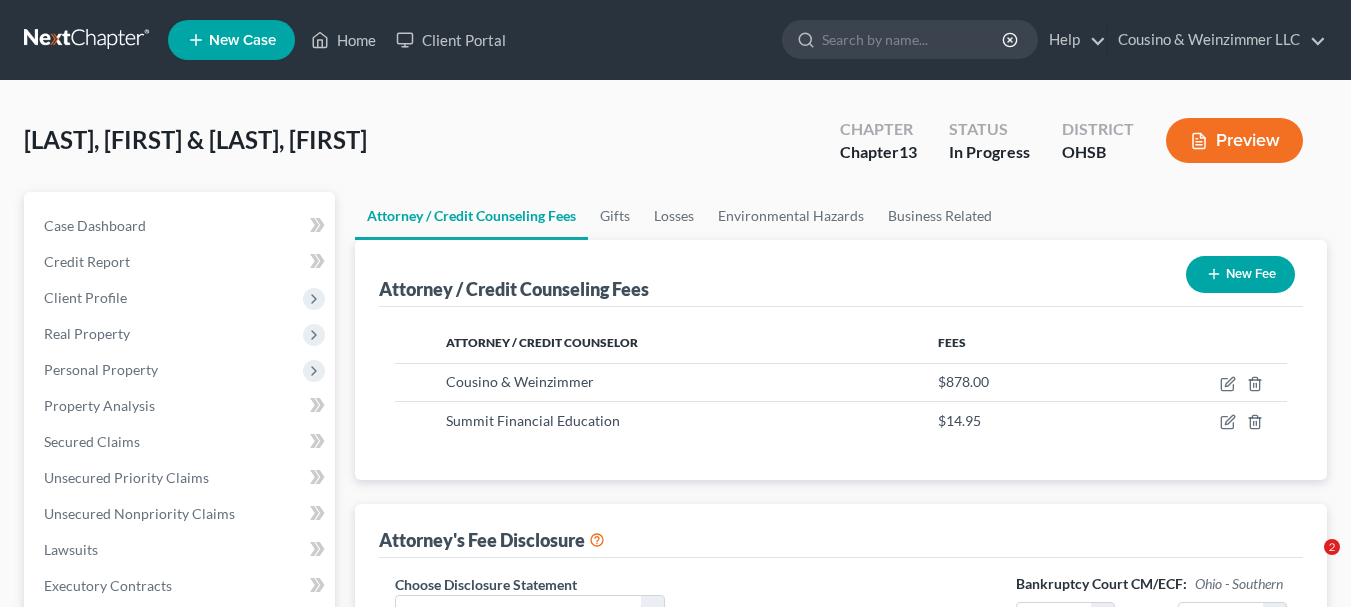 select on "1" 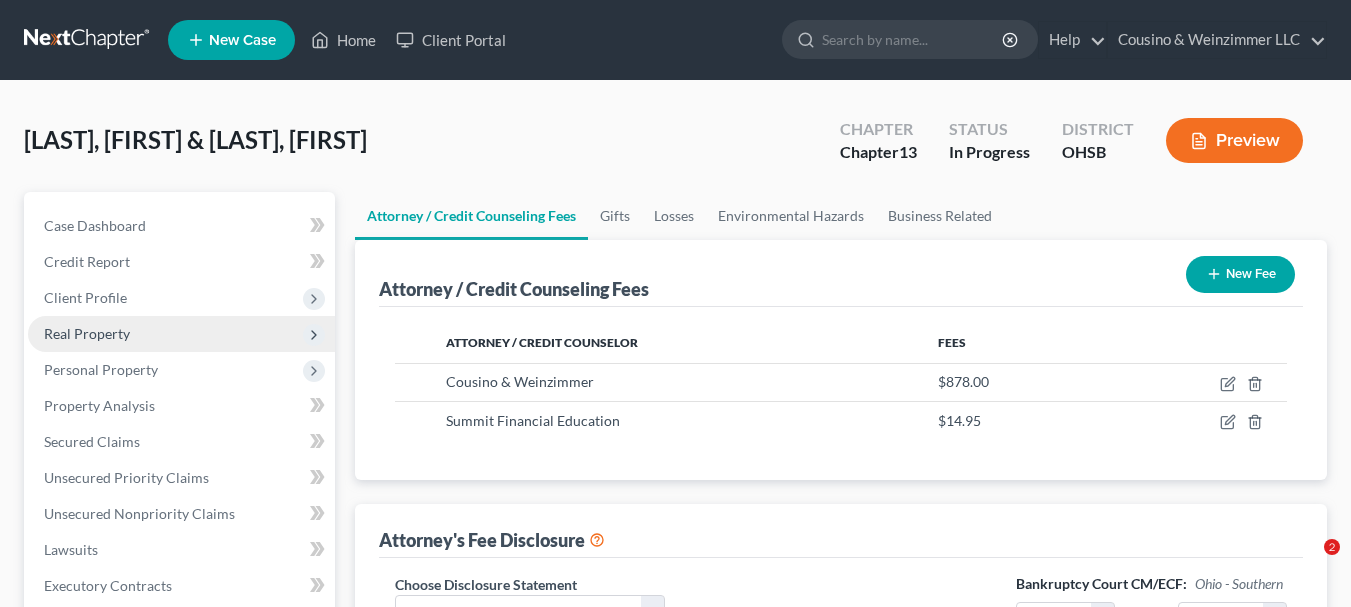 scroll, scrollTop: 0, scrollLeft: 0, axis: both 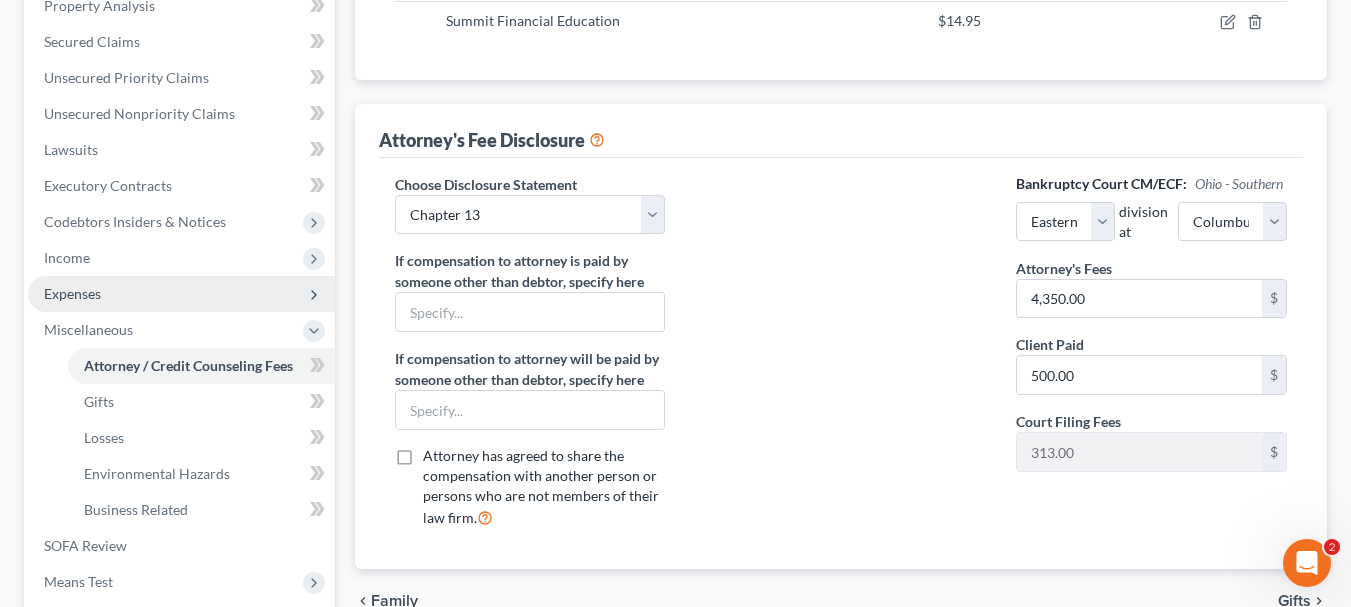 click on "Expenses" at bounding box center (72, 293) 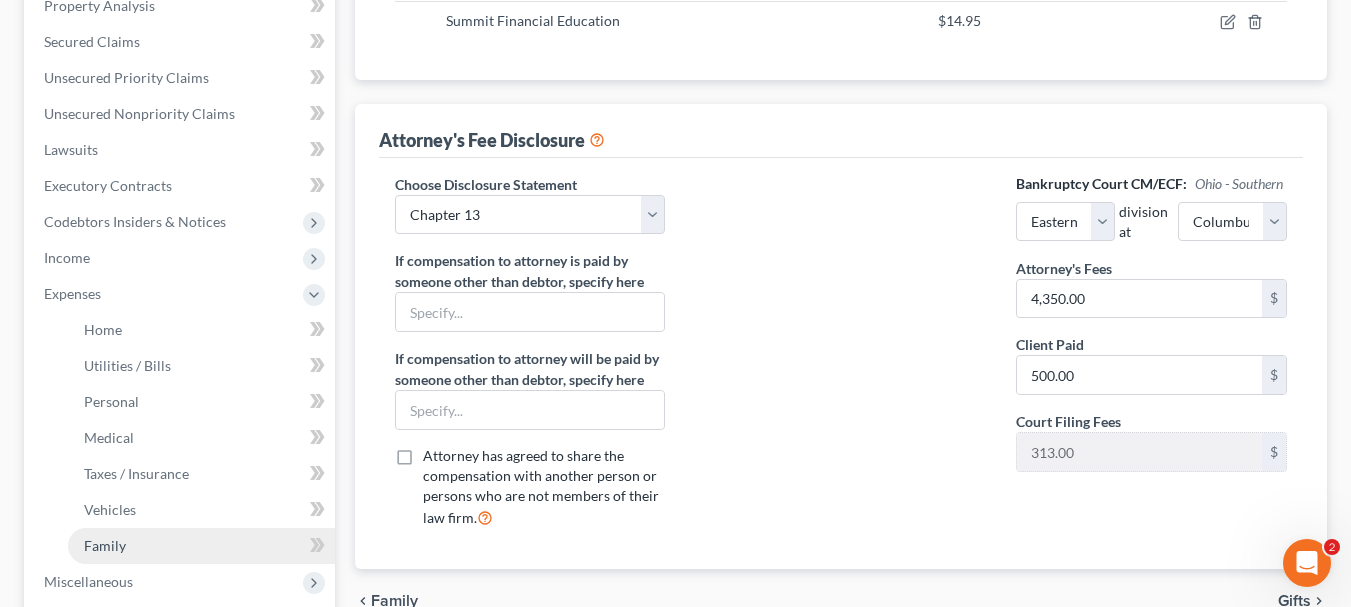 click on "Family" at bounding box center [105, 545] 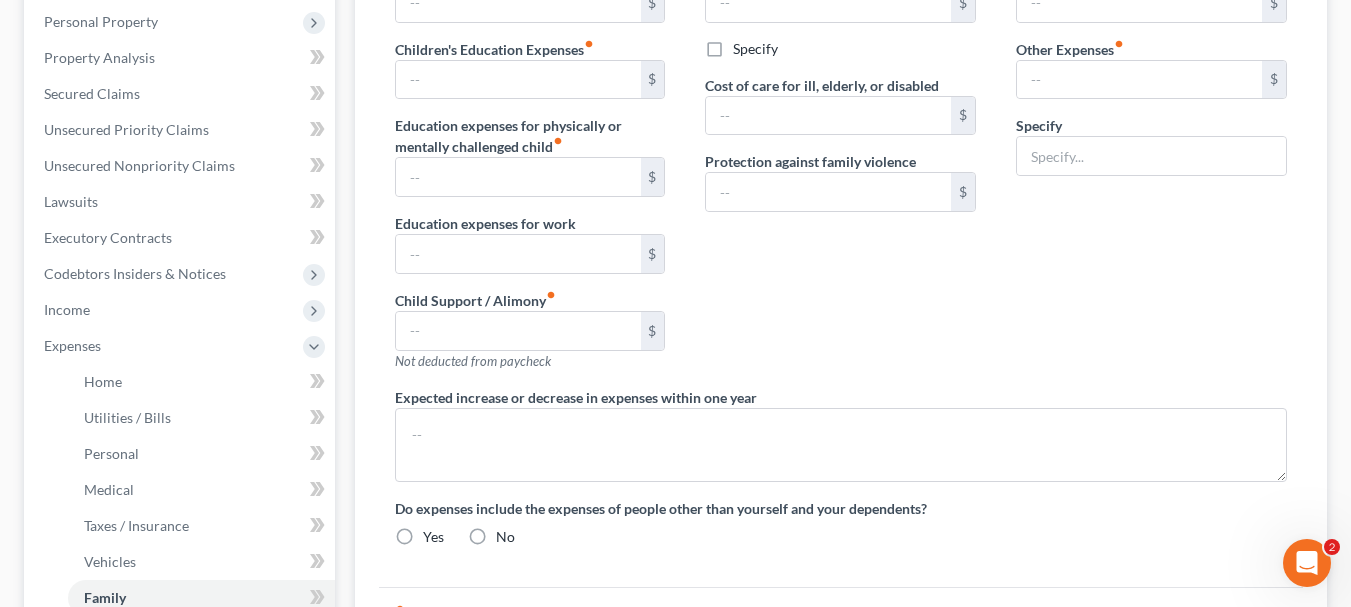 scroll, scrollTop: 81, scrollLeft: 0, axis: vertical 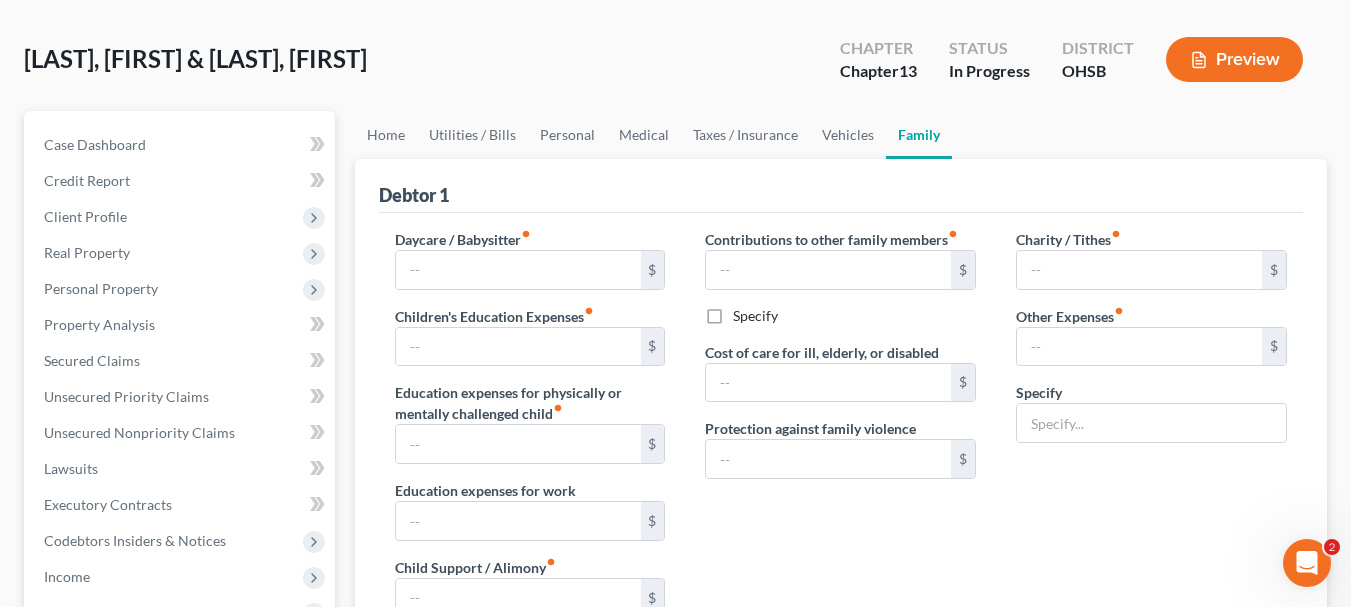 type on "0.00" 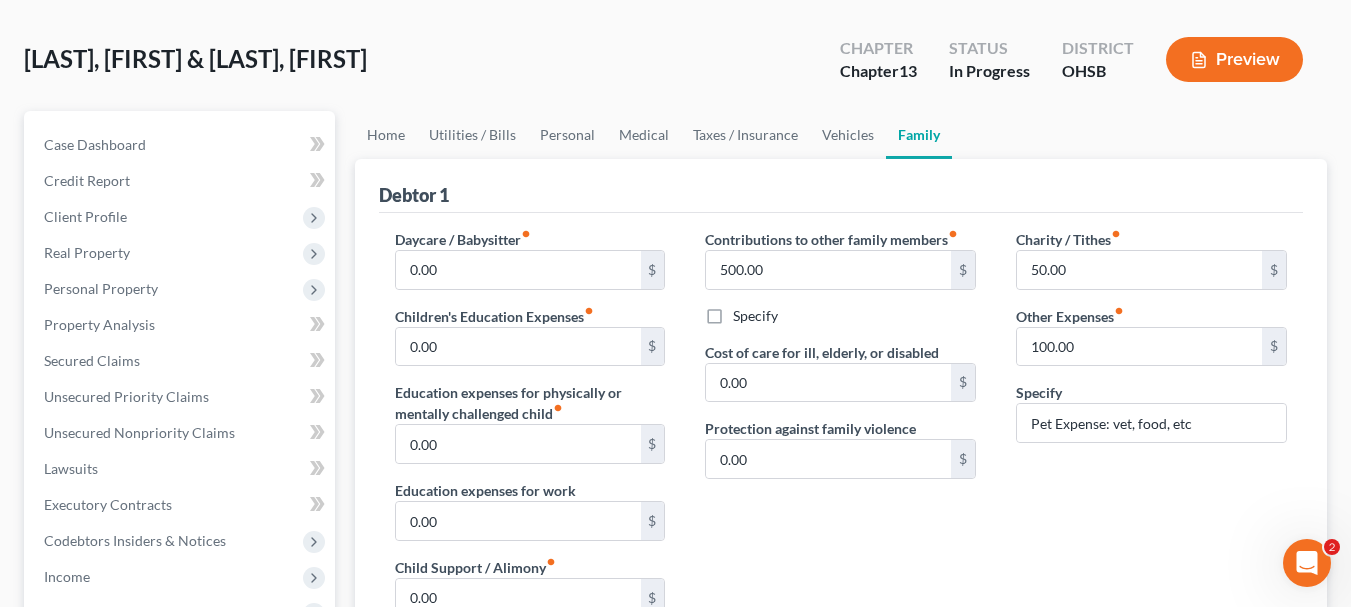 scroll, scrollTop: 0, scrollLeft: 0, axis: both 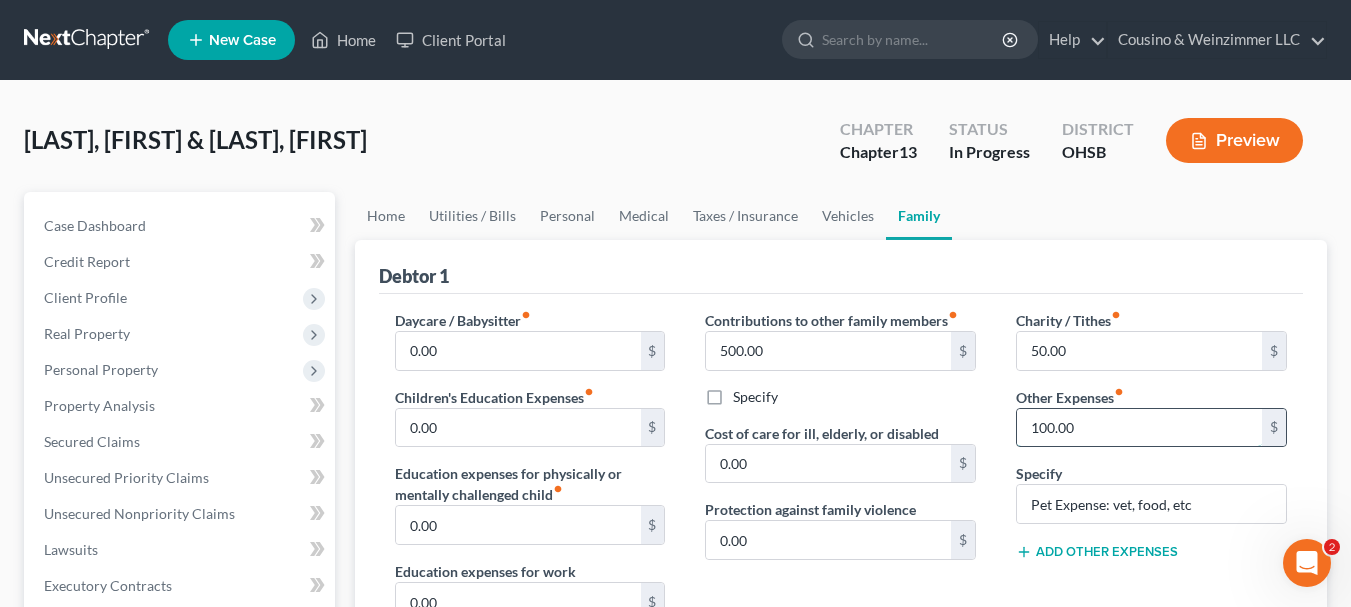 click on "100.00" at bounding box center [1139, 428] 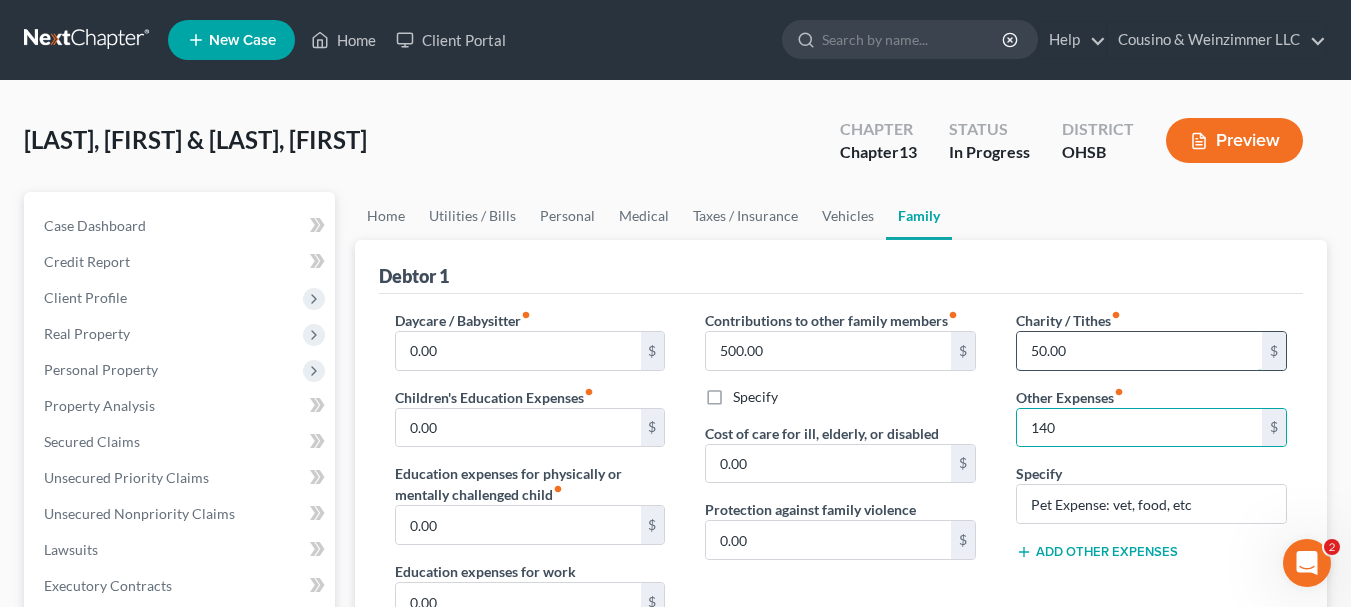 click on "50.00" at bounding box center (1139, 351) 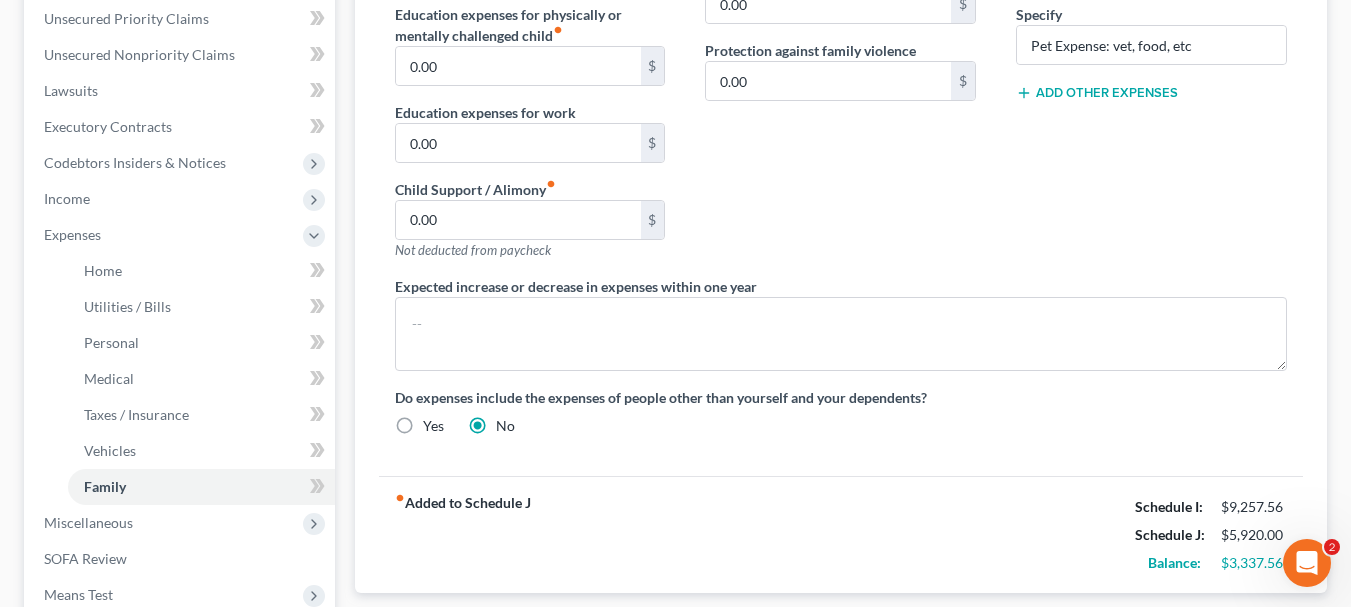 scroll, scrollTop: 600, scrollLeft: 0, axis: vertical 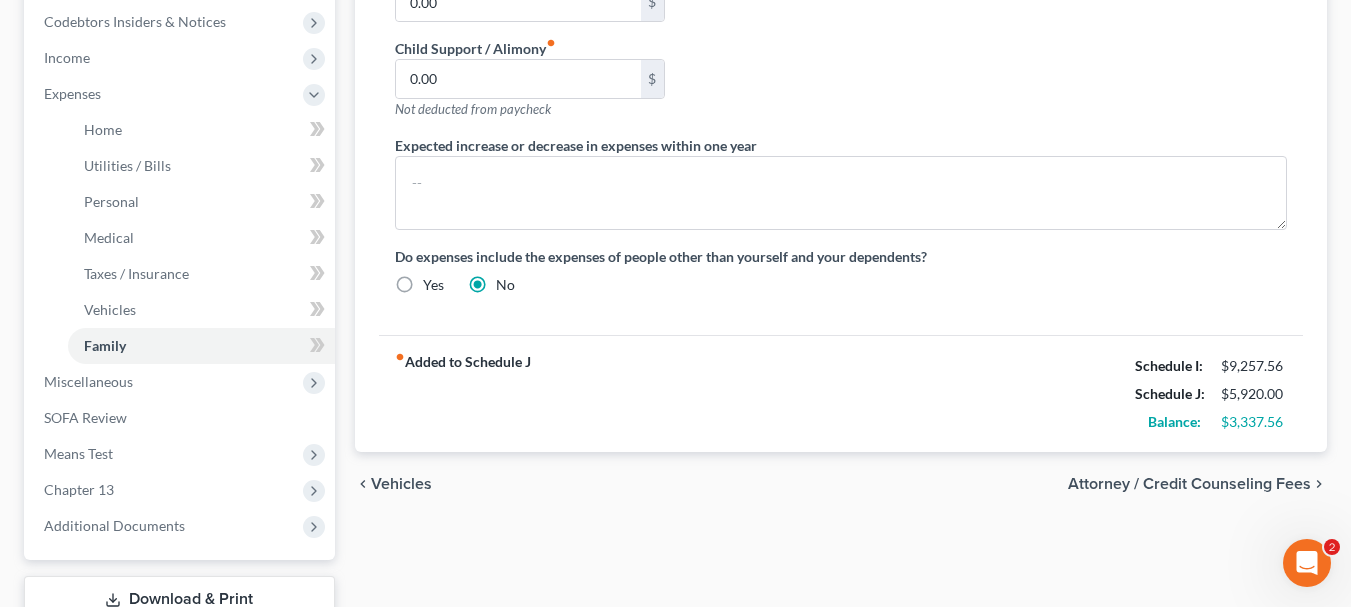 click on "Attorney / Credit Counseling Fees" at bounding box center (1189, 484) 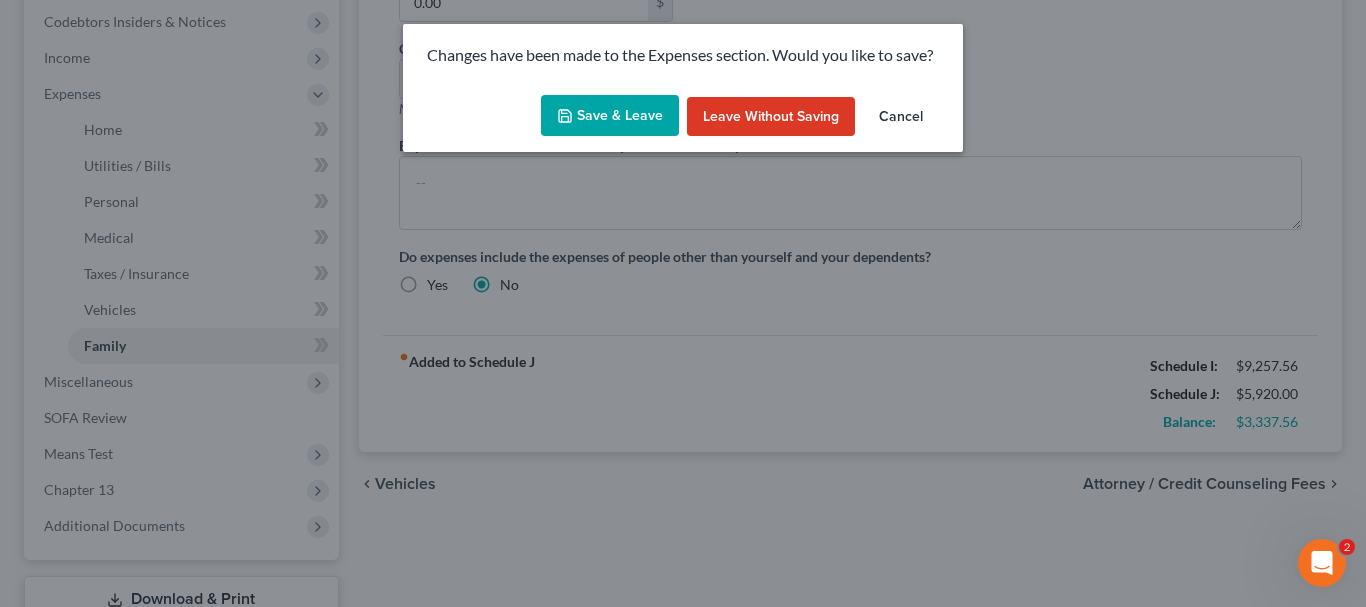 click on "Save & Leave" at bounding box center (610, 116) 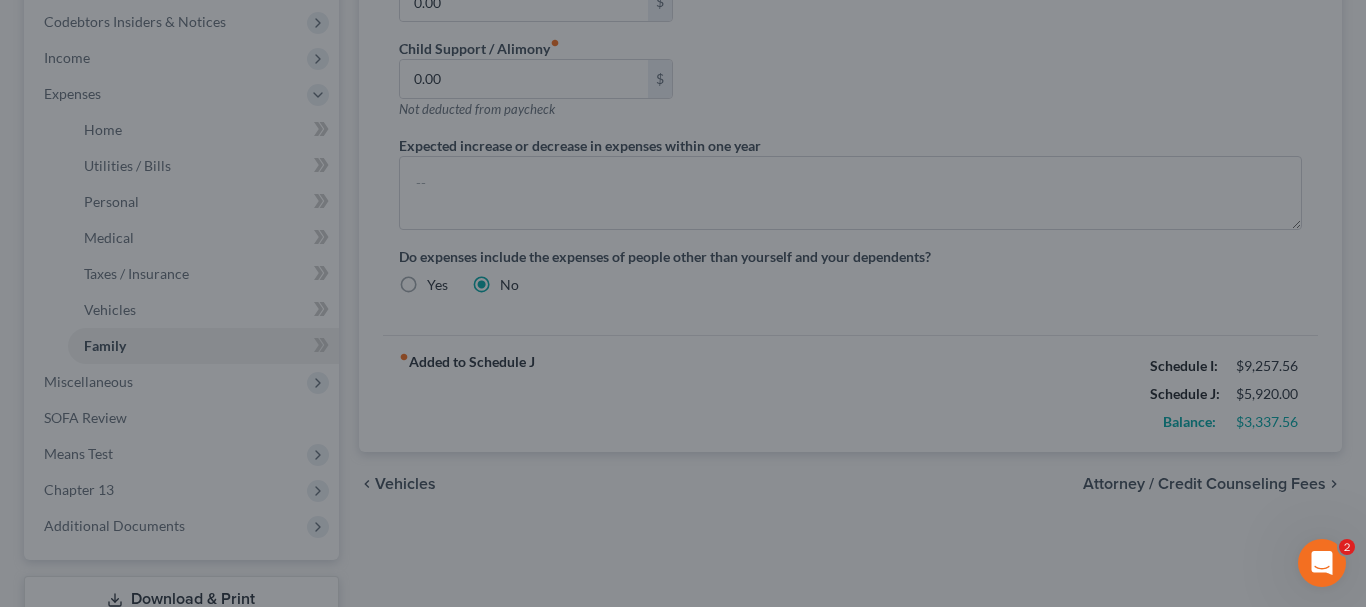 type on "140.00" 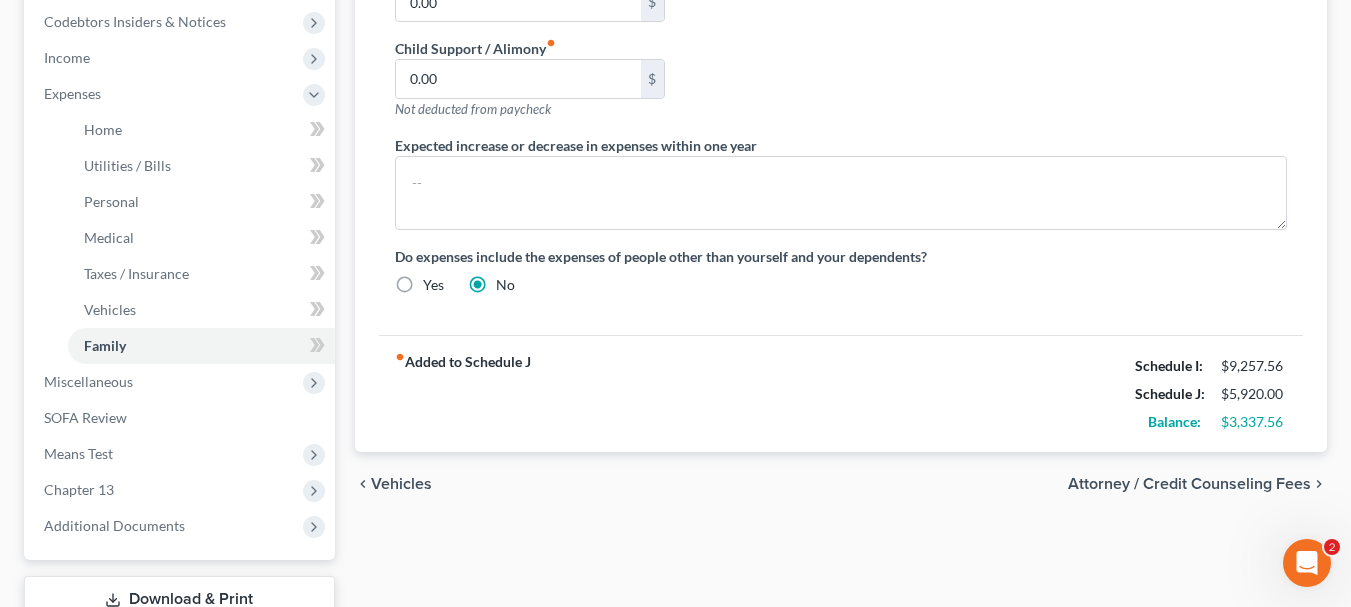 select on "1" 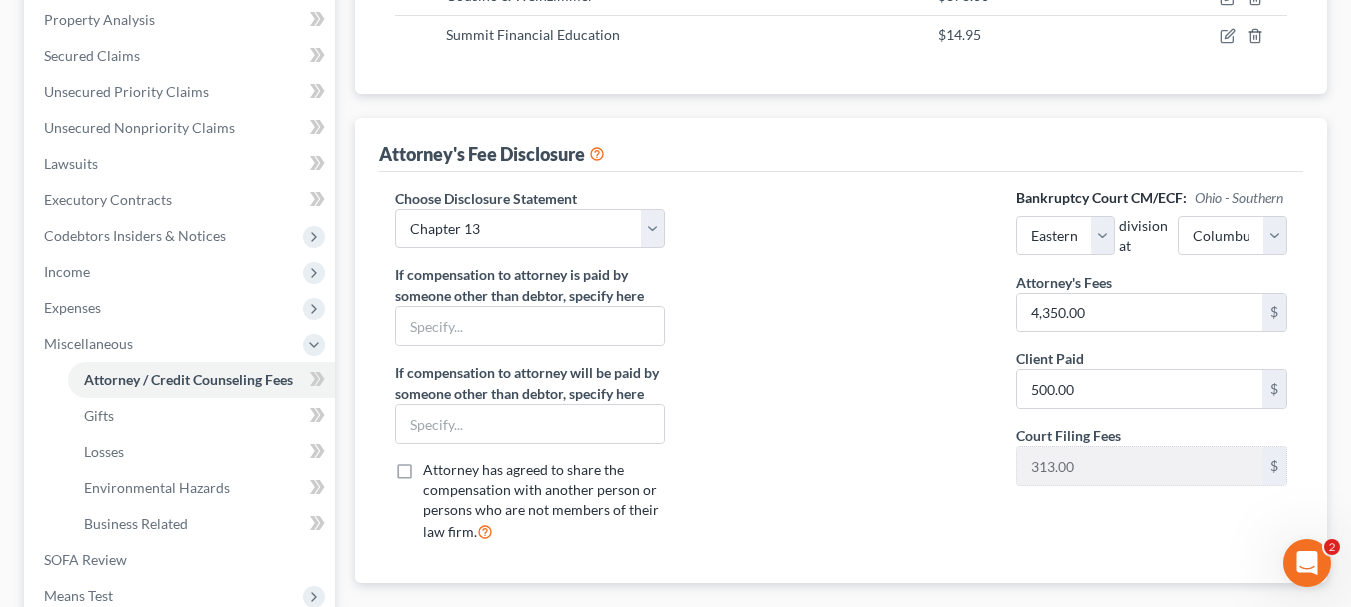 scroll, scrollTop: 400, scrollLeft: 0, axis: vertical 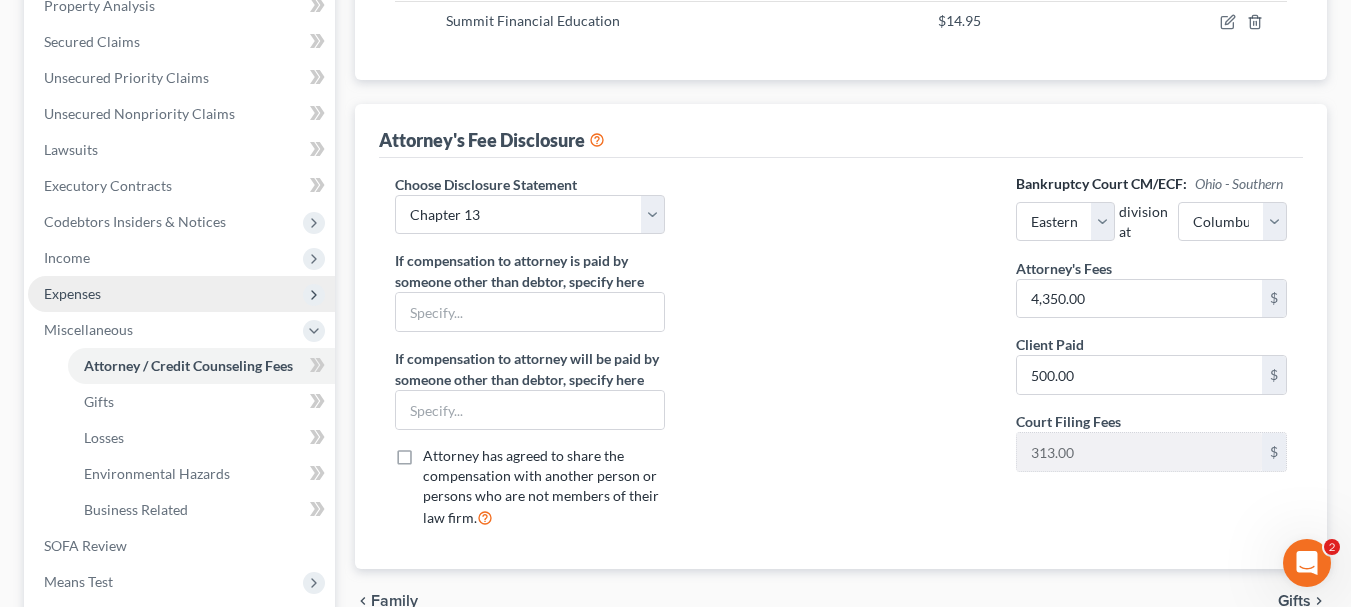 click on "Expenses" at bounding box center (72, 293) 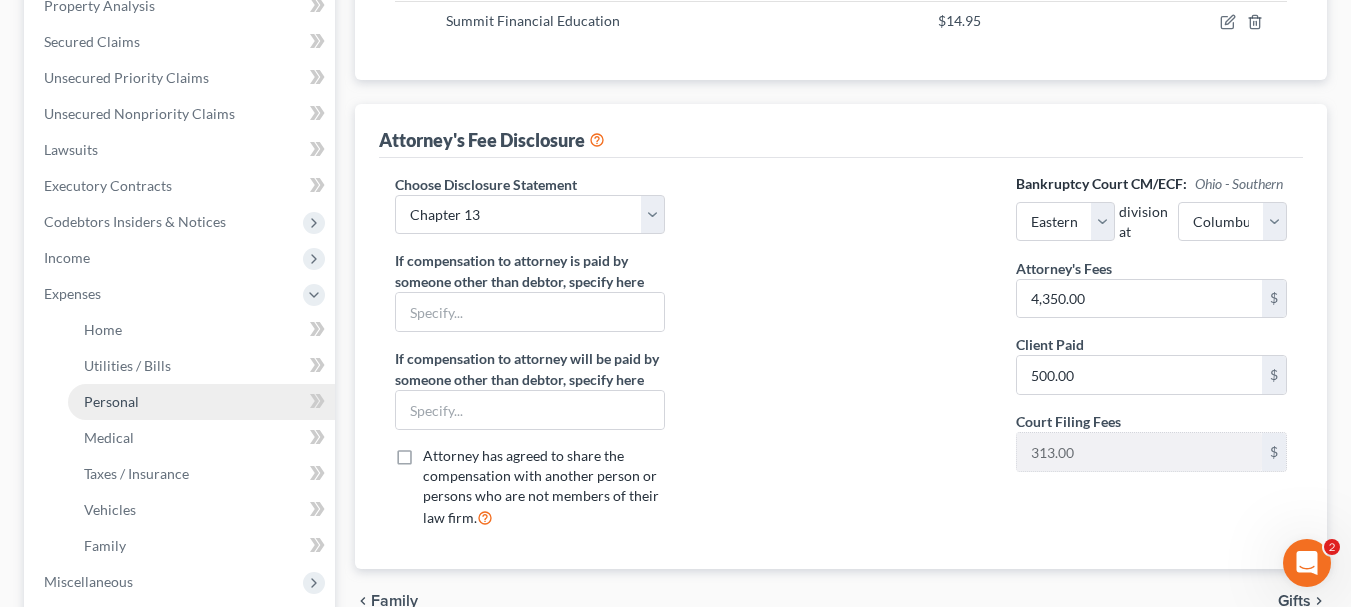 click on "Personal" at bounding box center [111, 401] 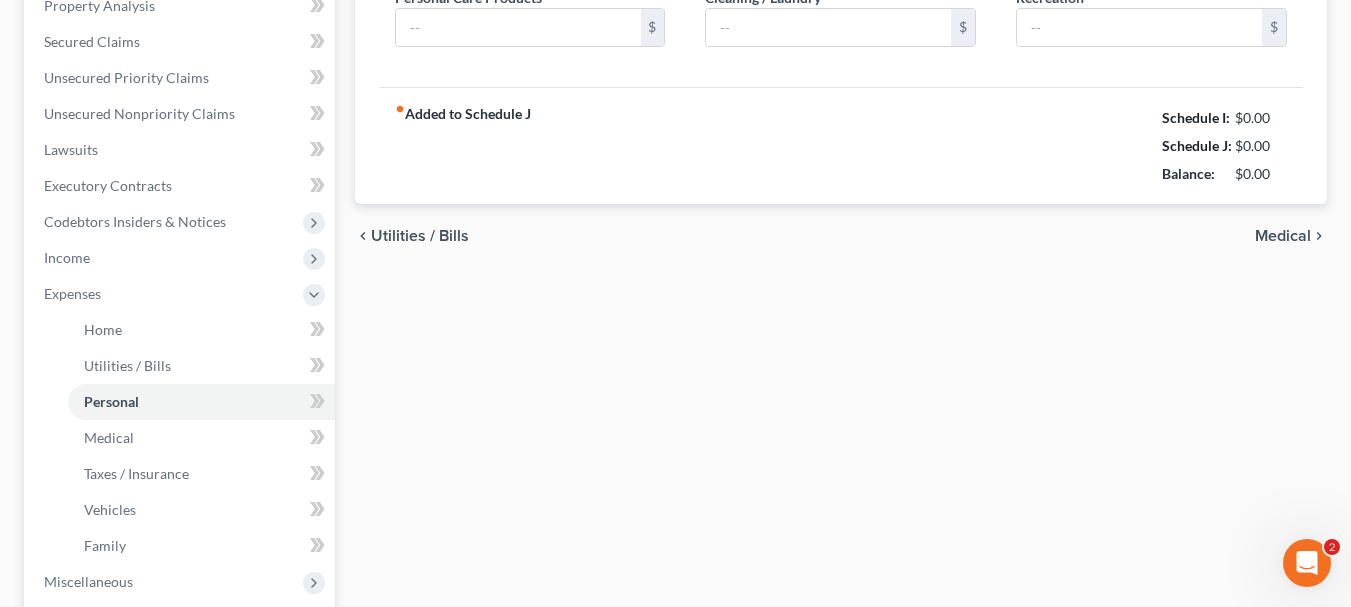 type on "850.00" 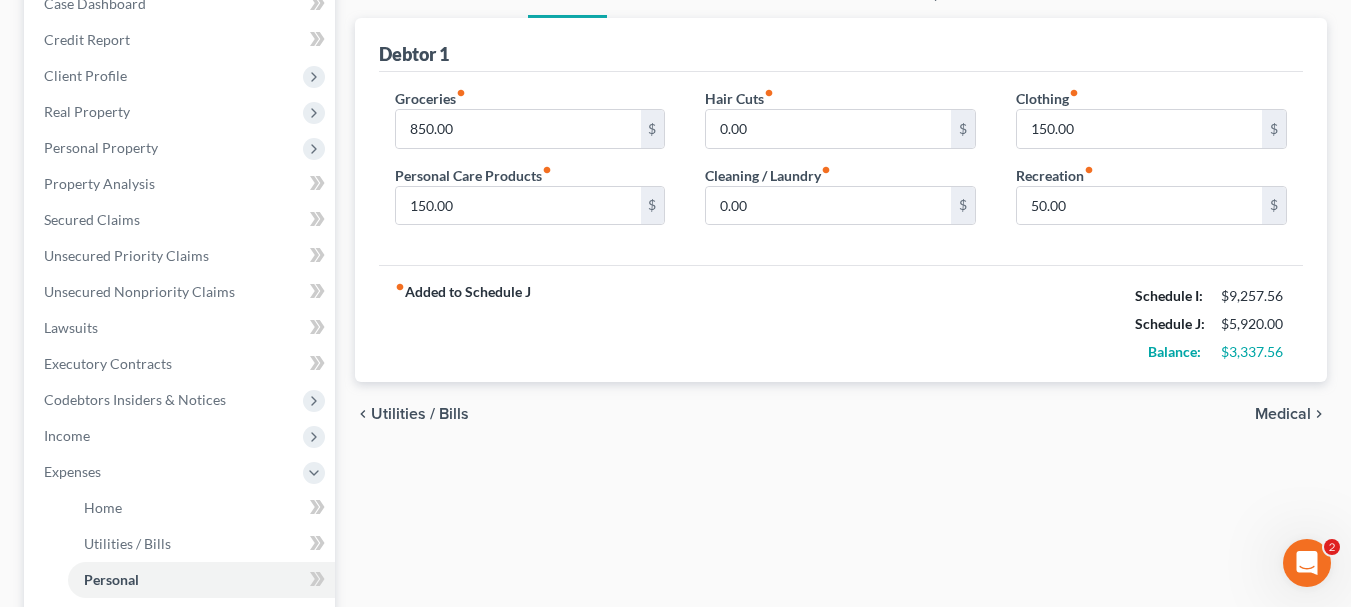 scroll, scrollTop: 200, scrollLeft: 0, axis: vertical 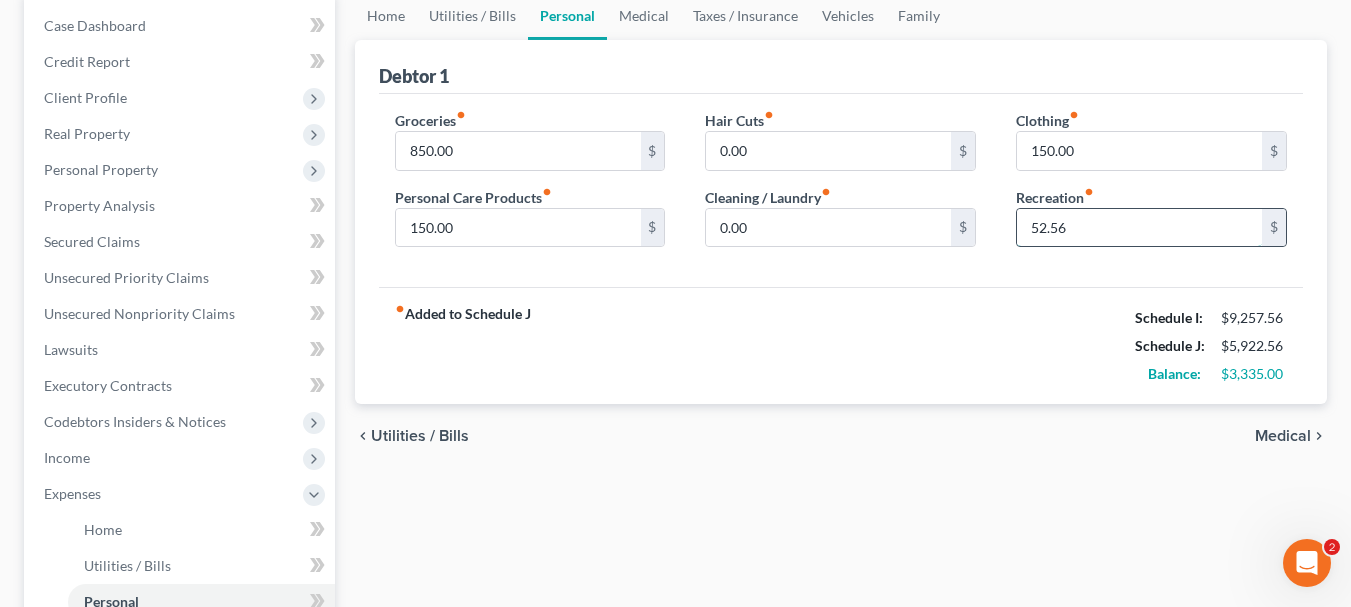 type on "52.56" 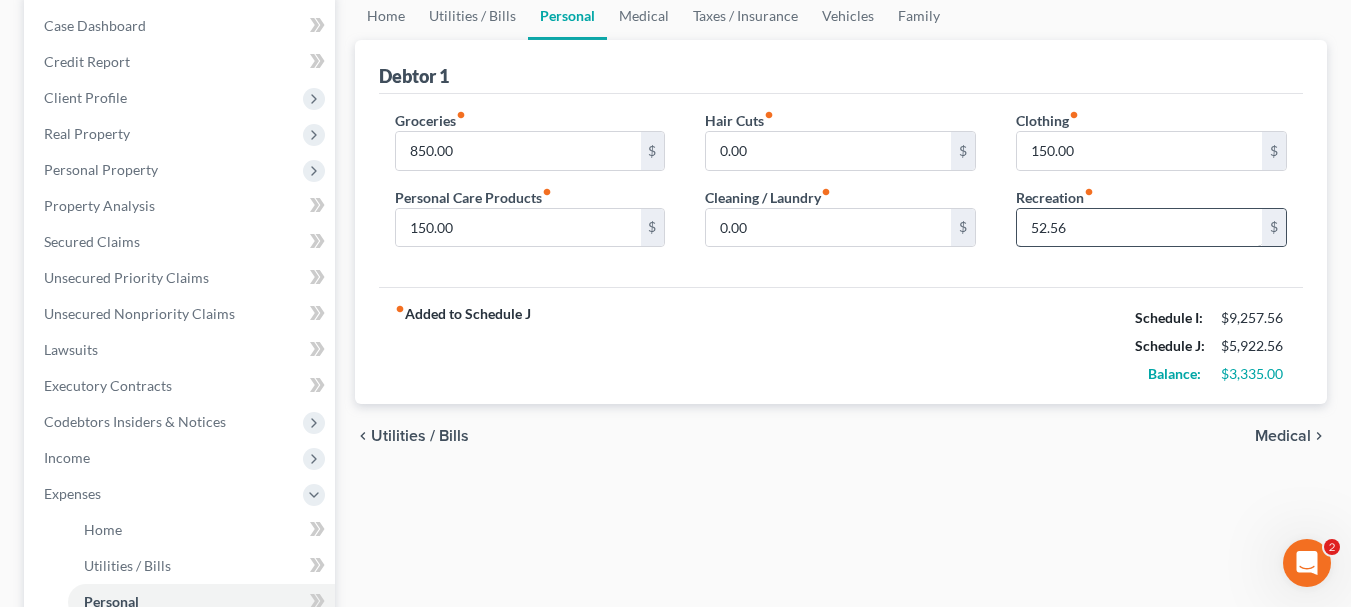 type 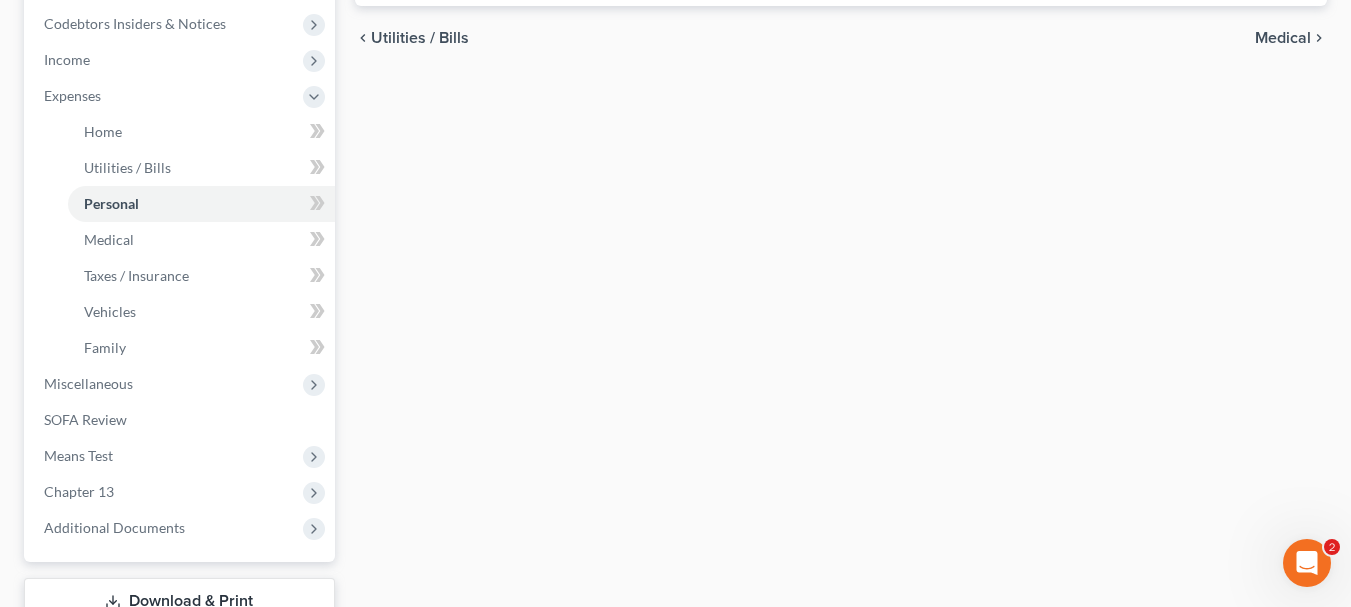 scroll, scrollTop: 600, scrollLeft: 0, axis: vertical 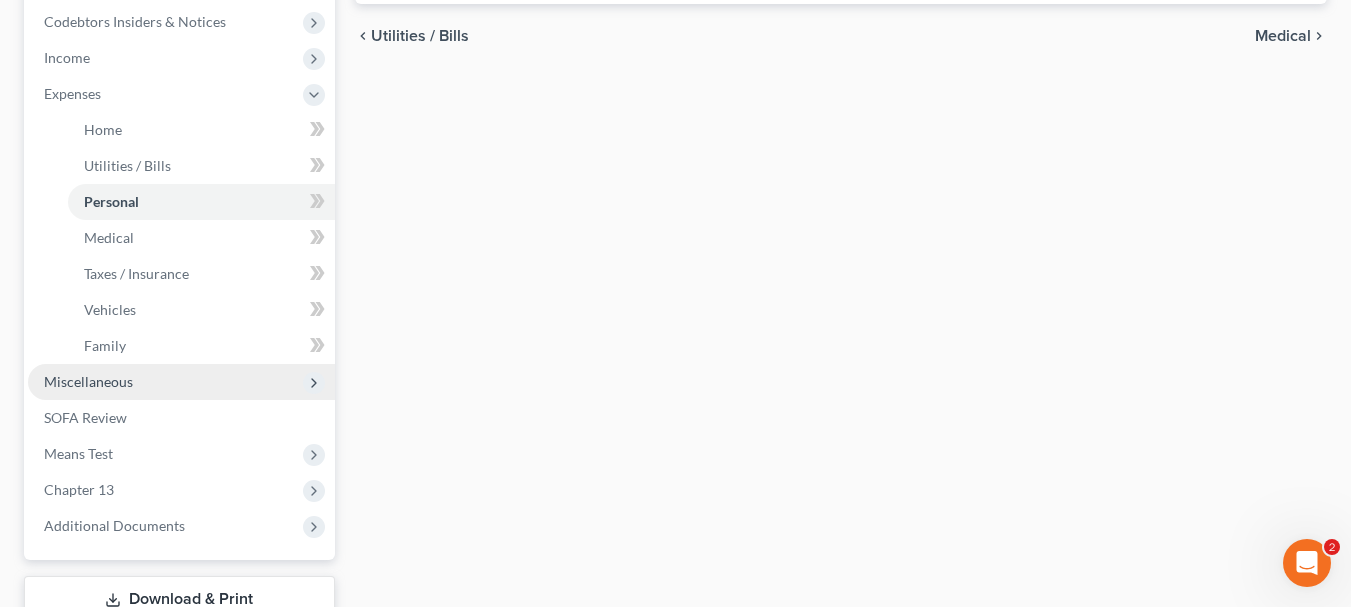 click on "Miscellaneous" at bounding box center (88, 381) 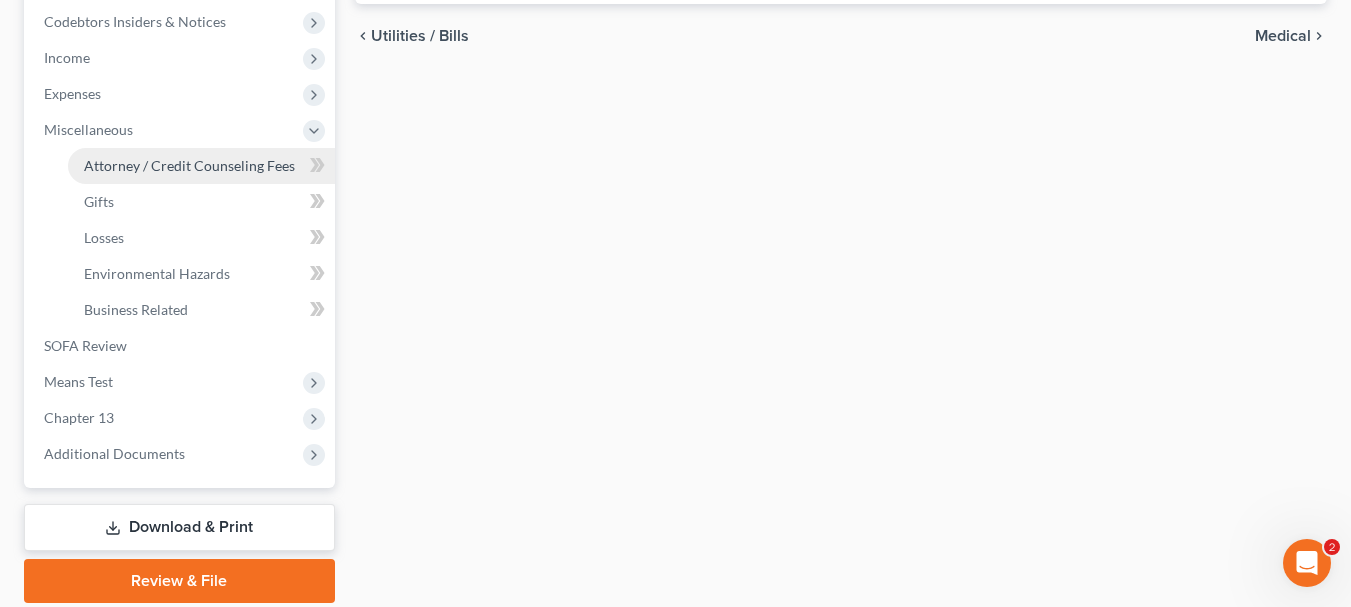 click on "Attorney / Credit Counseling Fees" at bounding box center (189, 165) 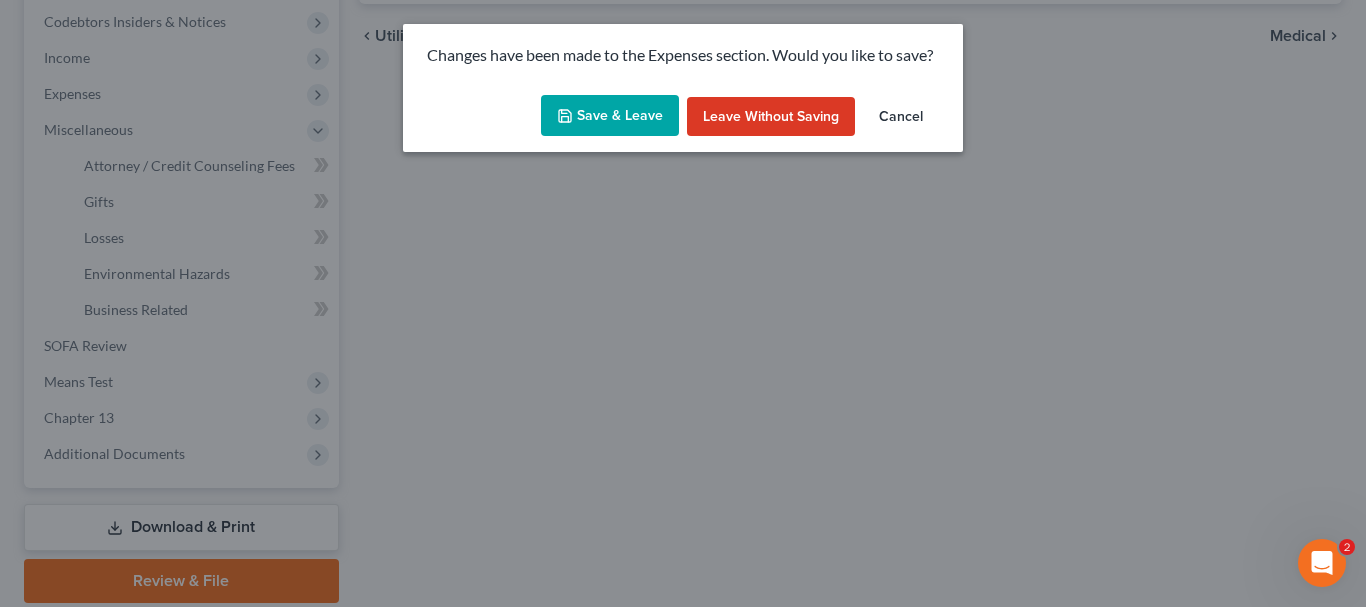 click on "Save & Leave" at bounding box center [610, 116] 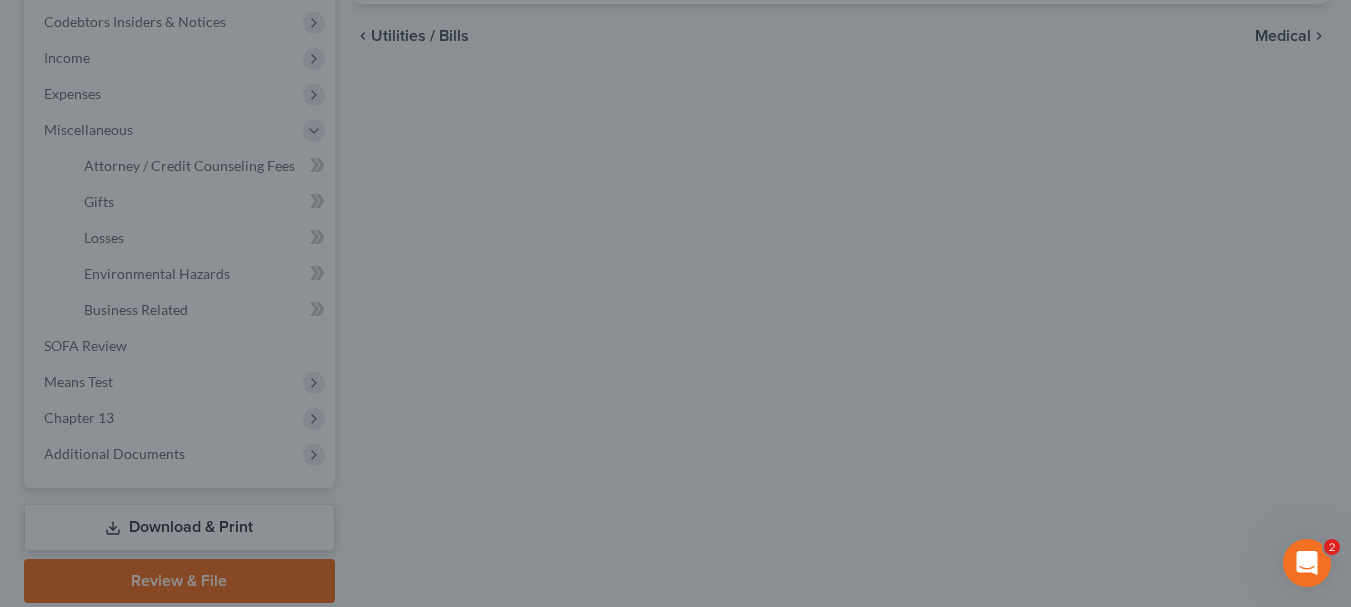 select on "1" 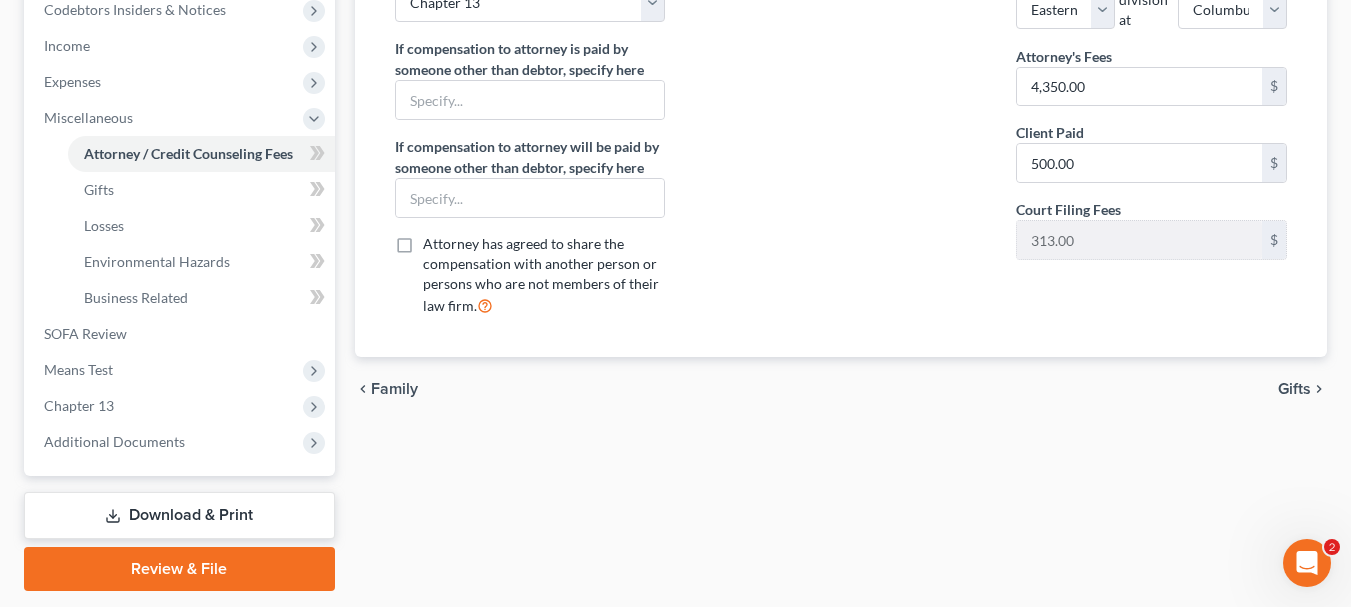 scroll, scrollTop: 672, scrollLeft: 0, axis: vertical 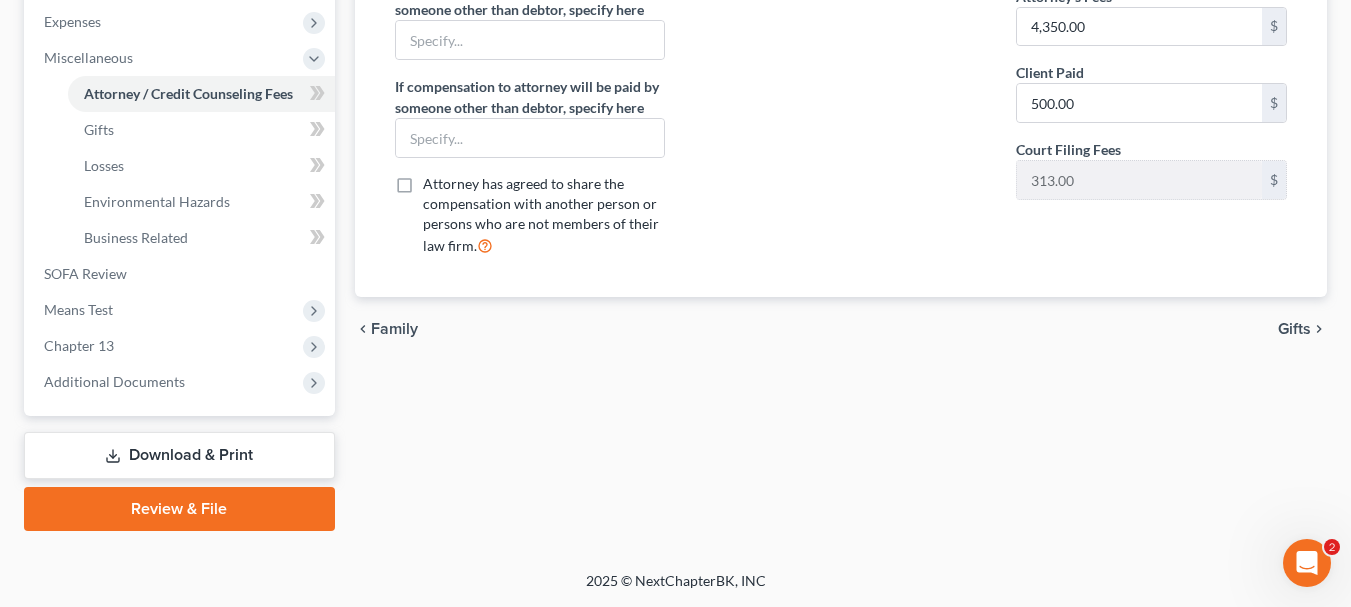 click on "Download & Print" at bounding box center [179, 455] 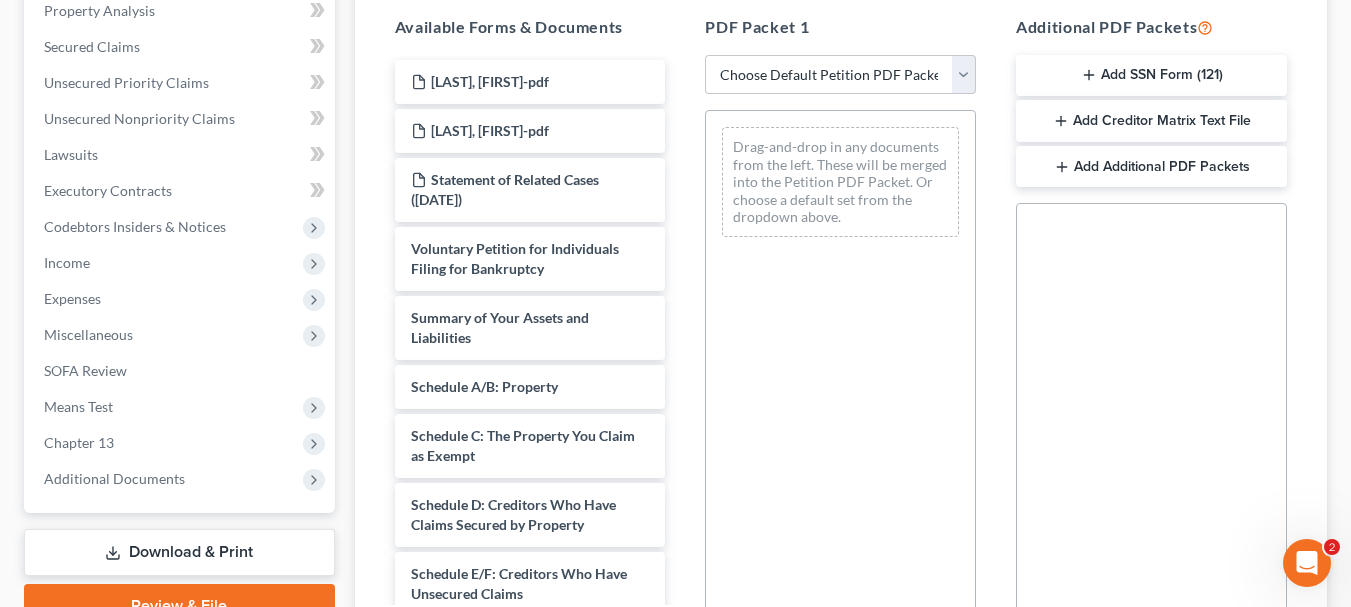 scroll, scrollTop: 400, scrollLeft: 0, axis: vertical 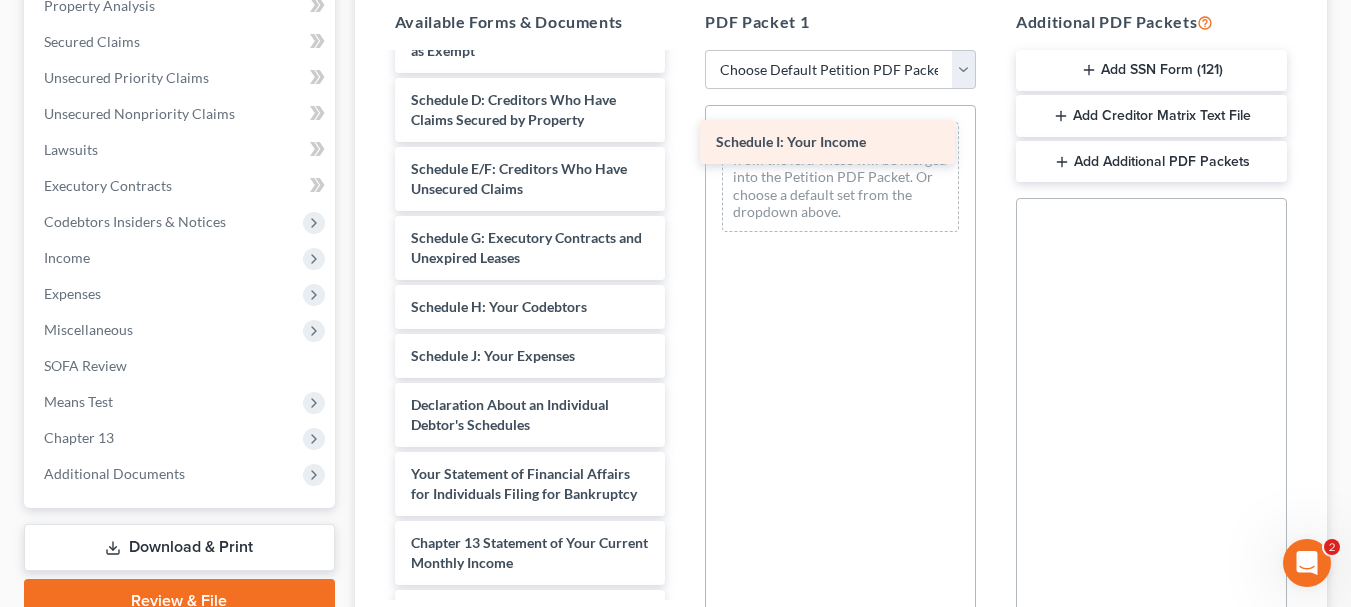 drag, startPoint x: 529, startPoint y: 358, endPoint x: 834, endPoint y: 144, distance: 372.5869 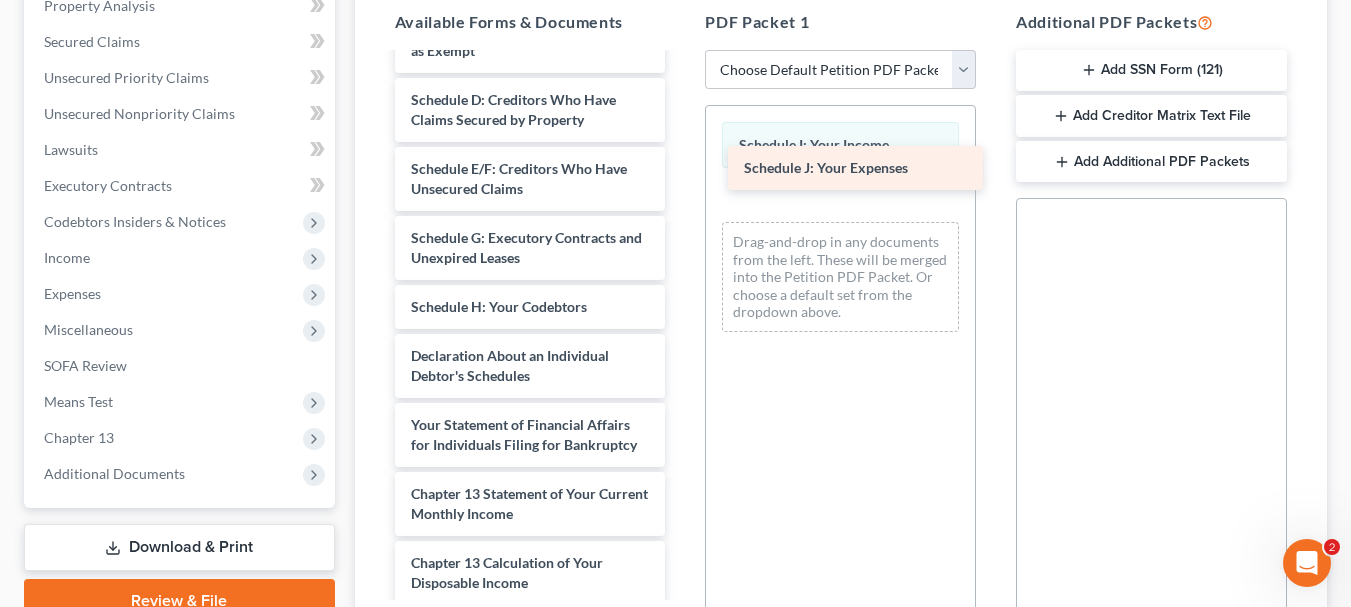 drag, startPoint x: 539, startPoint y: 366, endPoint x: 872, endPoint y: 178, distance: 382.40424 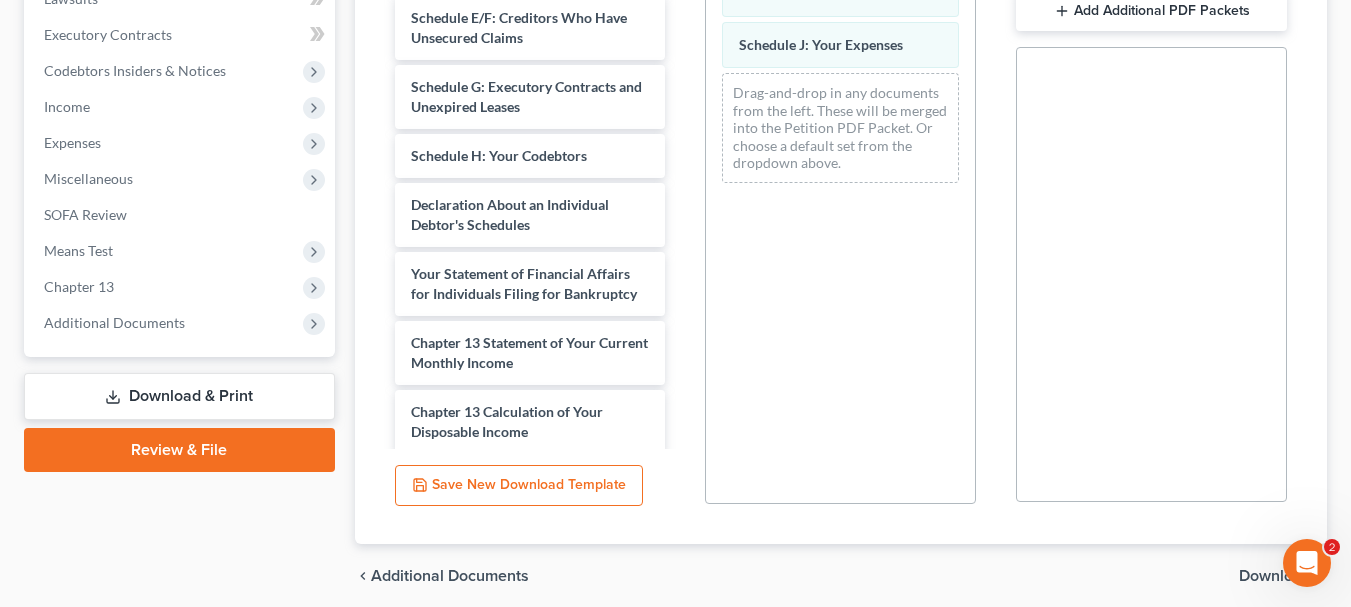 scroll, scrollTop: 628, scrollLeft: 0, axis: vertical 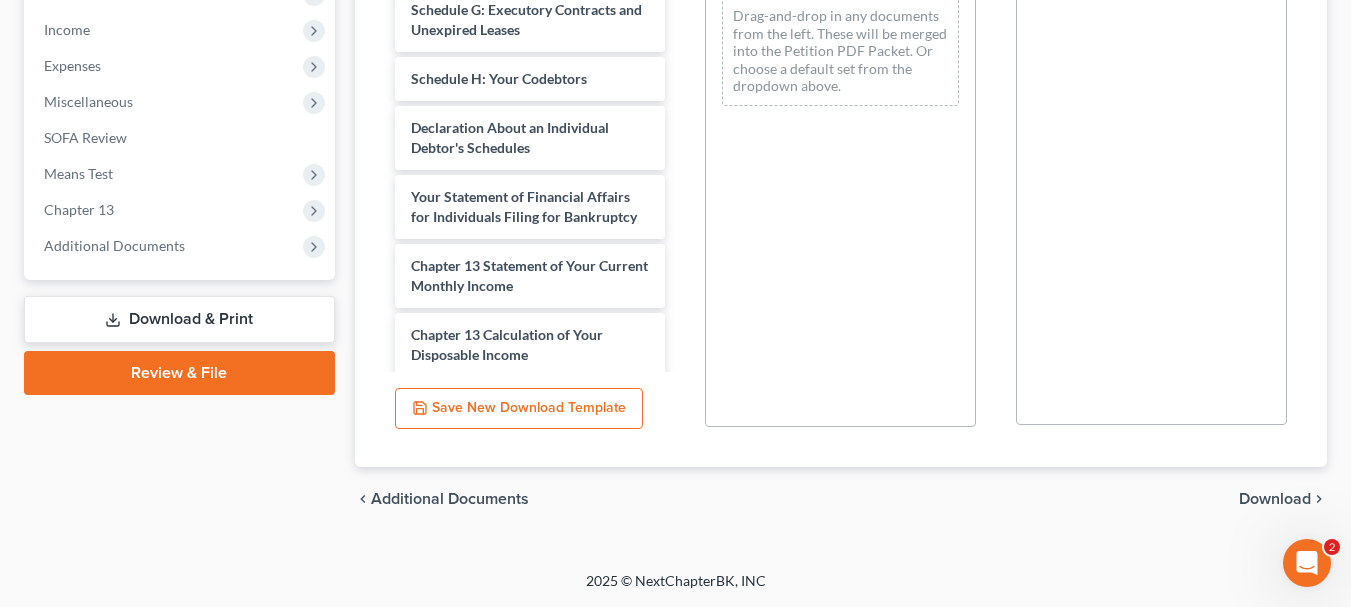 click on "Download" at bounding box center [1275, 499] 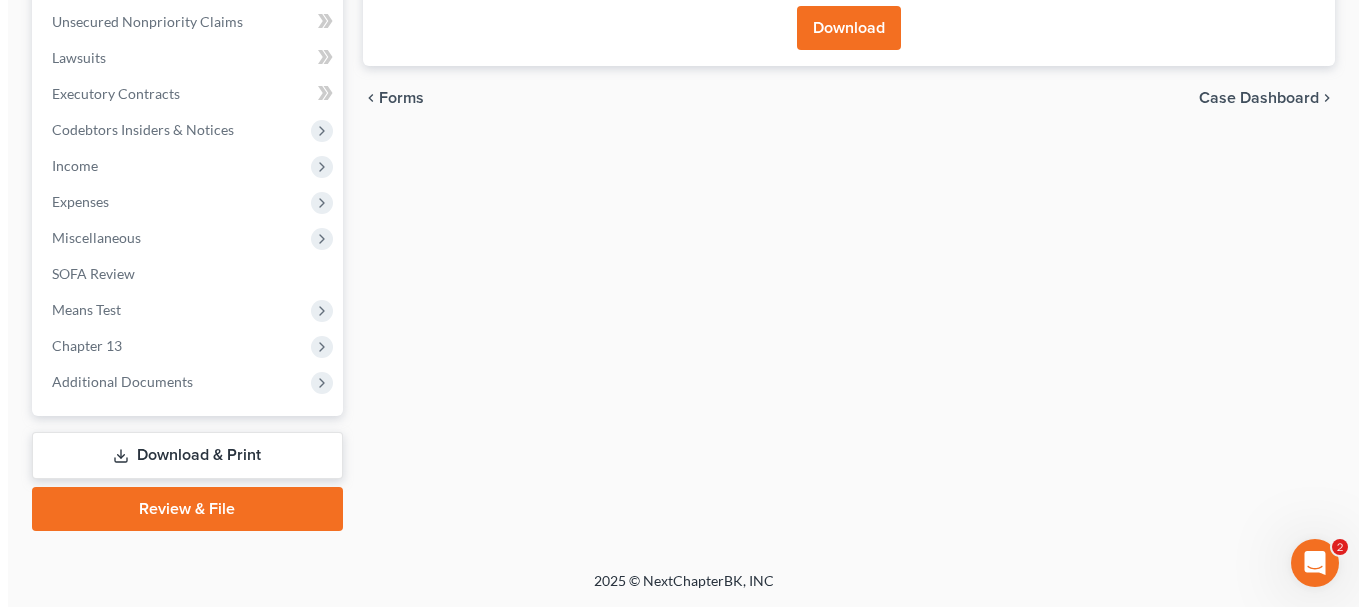 scroll, scrollTop: 492, scrollLeft: 0, axis: vertical 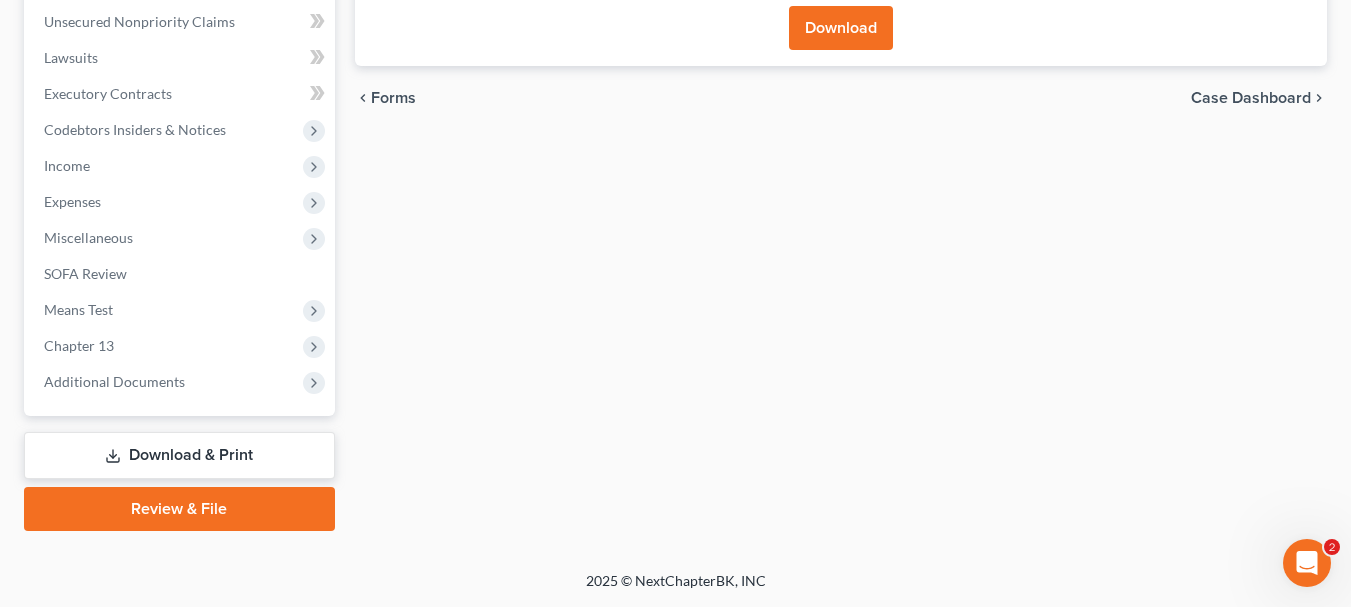 click on "Download" at bounding box center (841, 28) 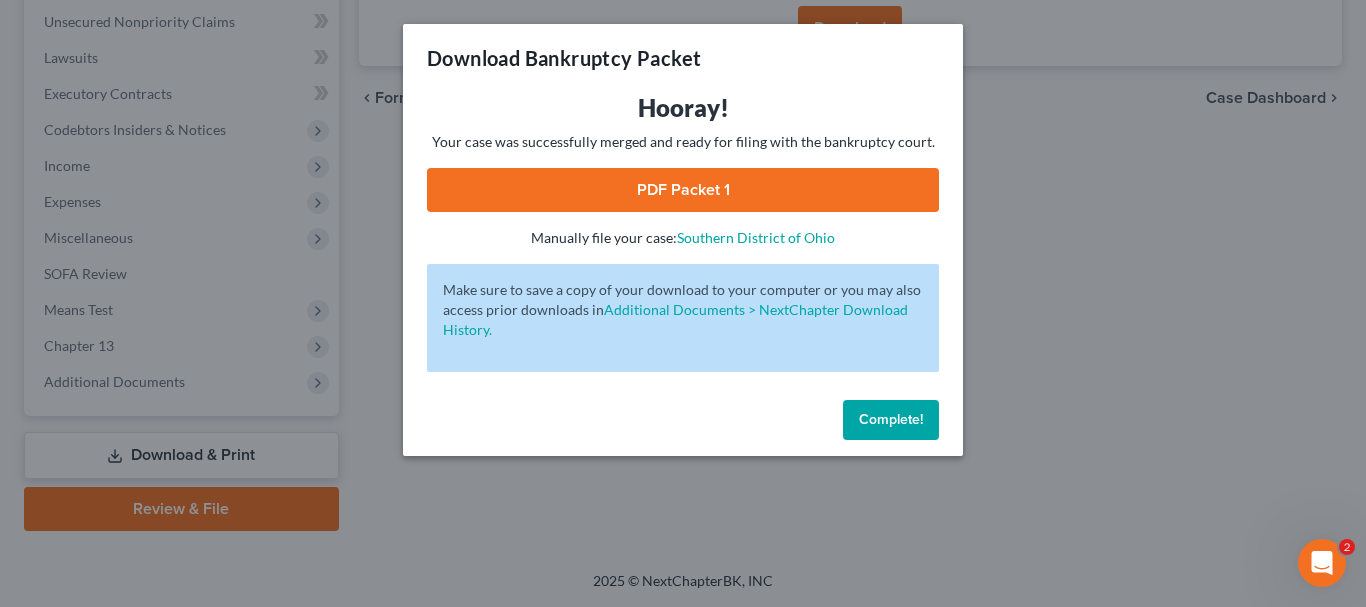 click on "PDF Packet 1" at bounding box center (683, 190) 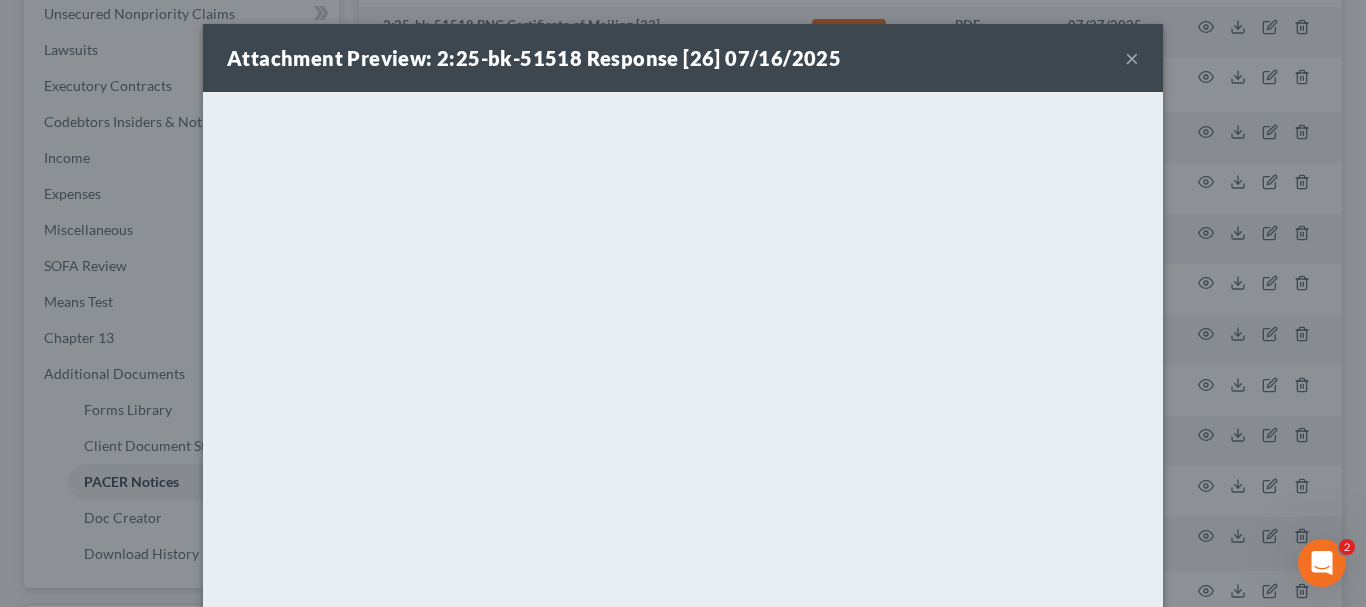 scroll, scrollTop: 0, scrollLeft: 0, axis: both 